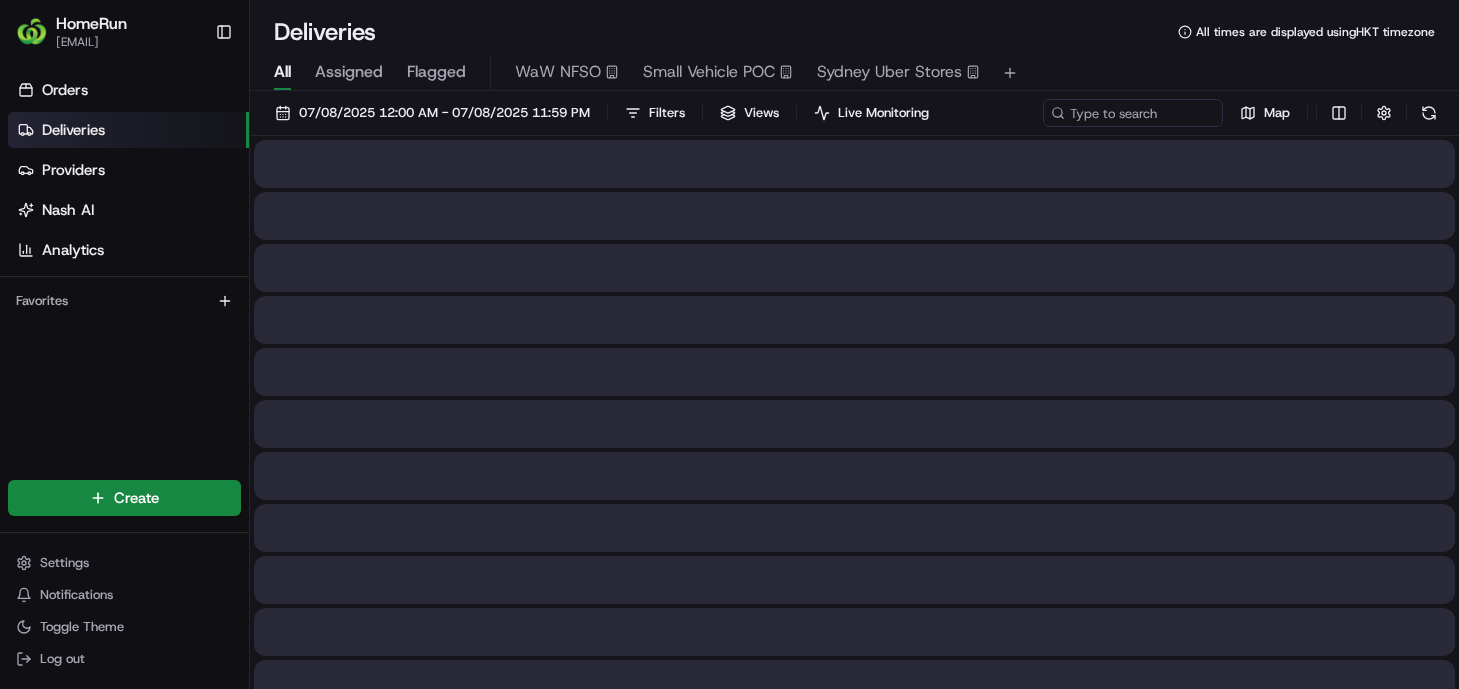 scroll, scrollTop: 0, scrollLeft: 0, axis: both 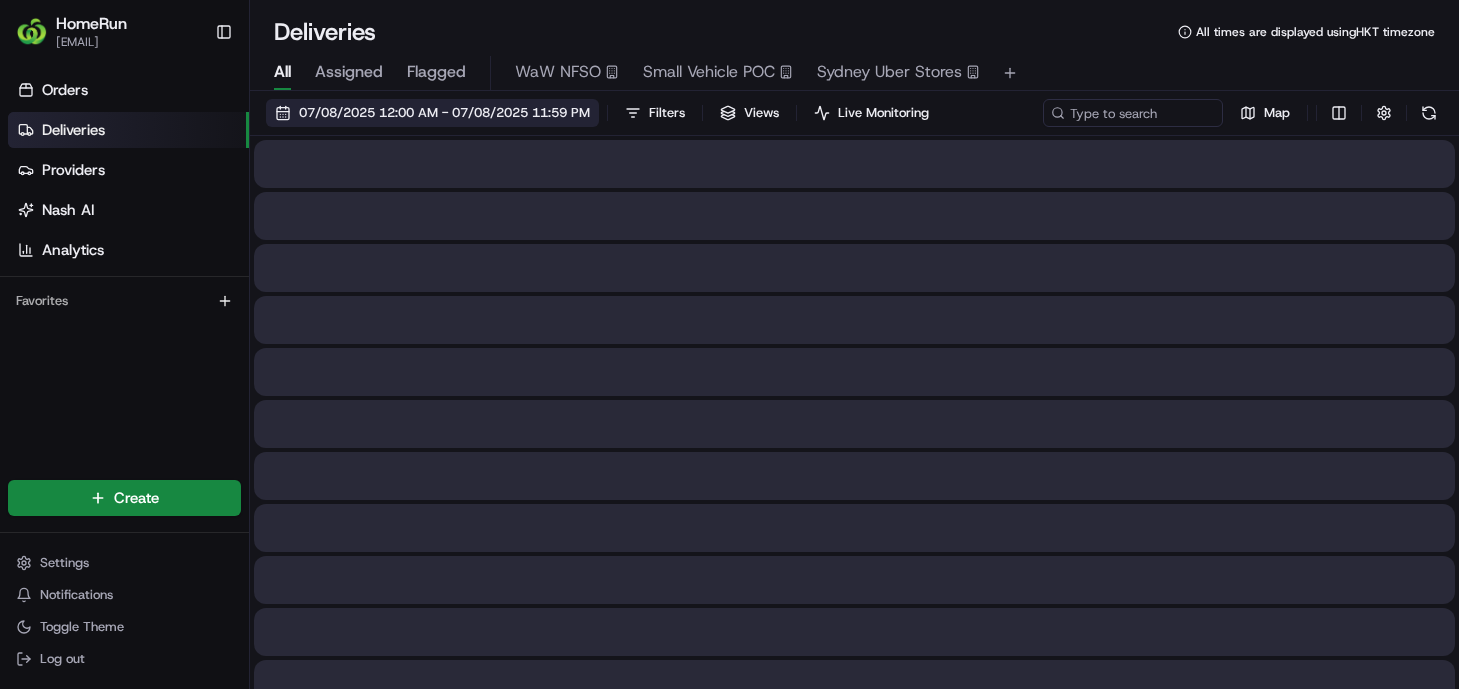 click on "07/08/2025 12:00 AM - 07/08/2025 11:59 PM" at bounding box center [444, 113] 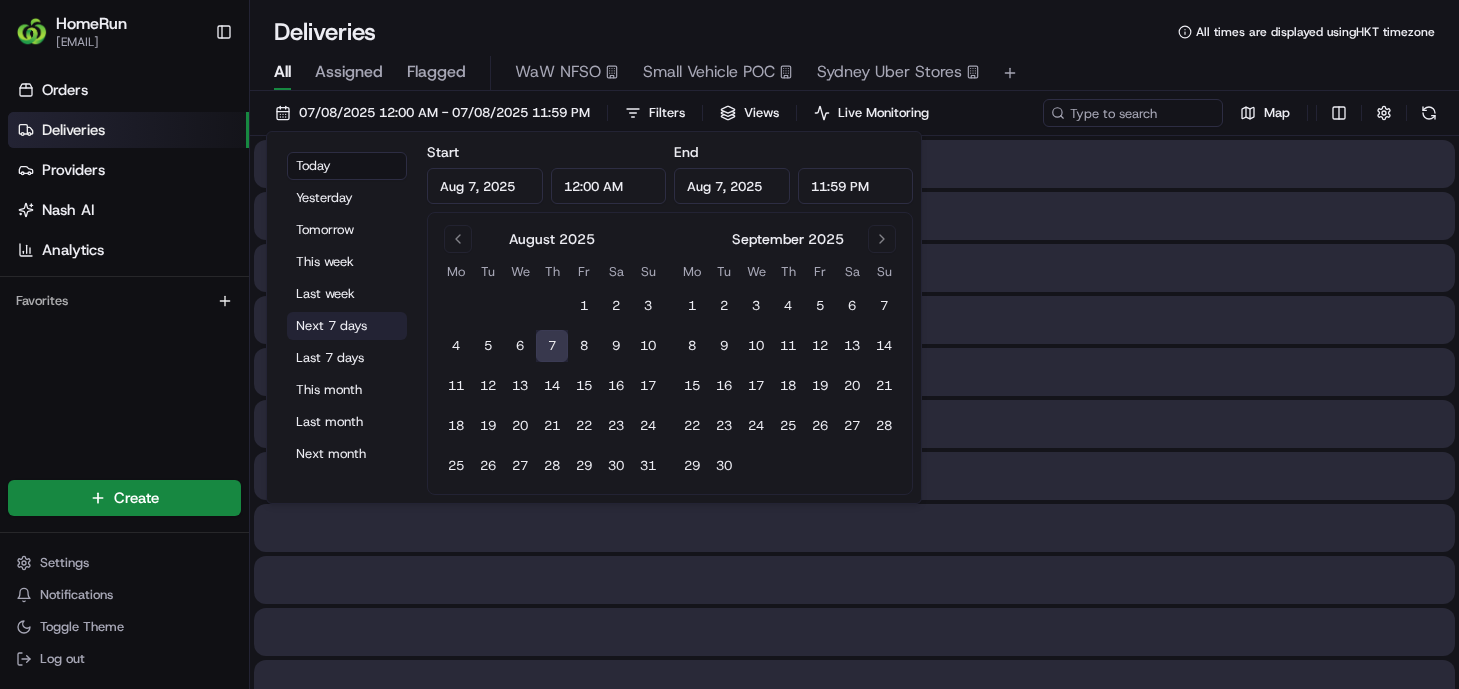 click on "Next 7 days" at bounding box center (347, 326) 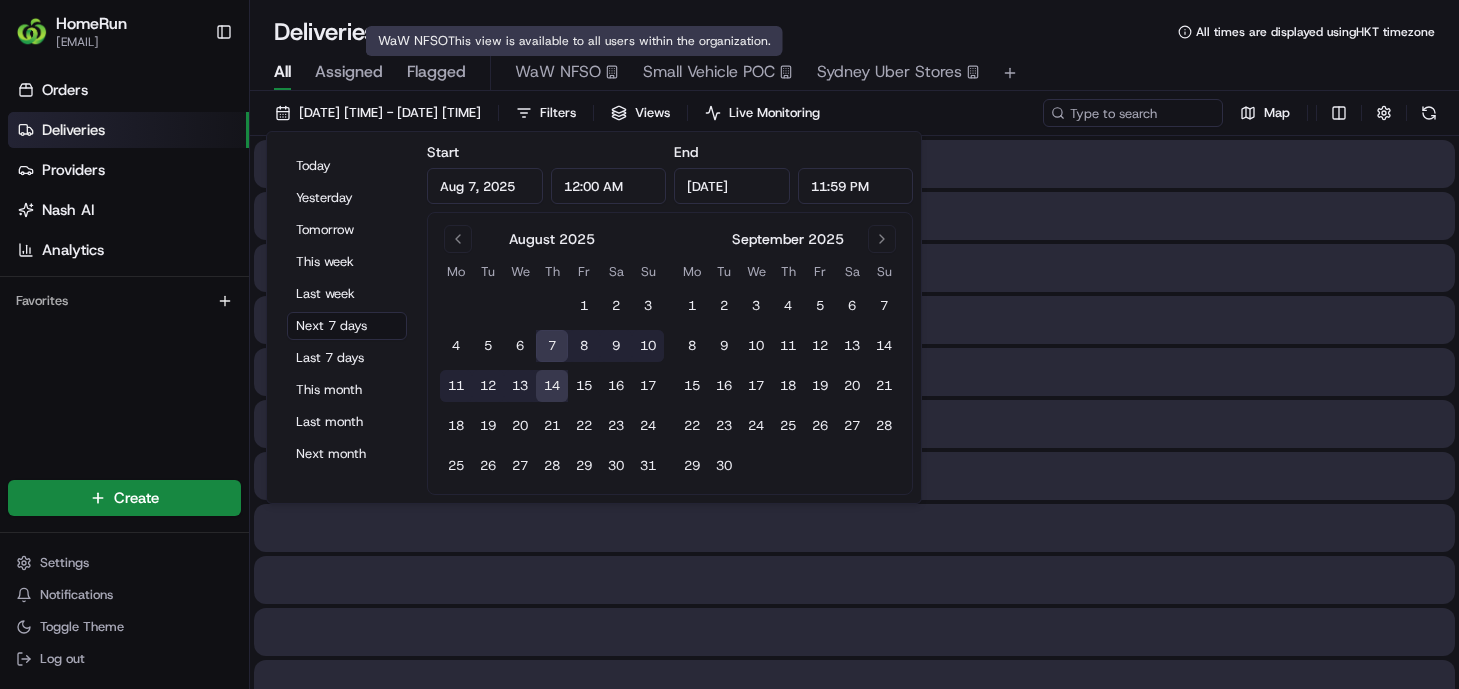 type on "Aug 7, 2025" 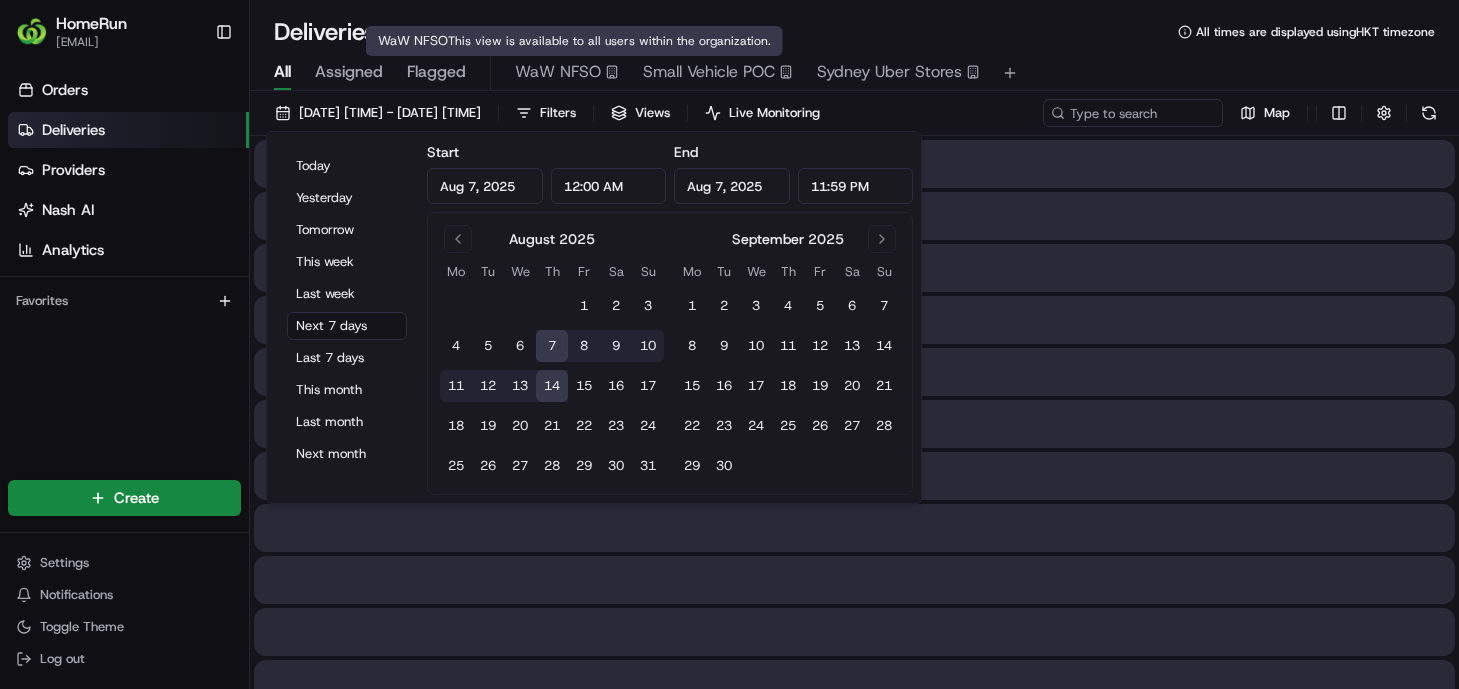 click on "WaW NFSO This view is available to all users within the organization. WaW NFSO This view is available to all users within the organization." at bounding box center (574, 41) 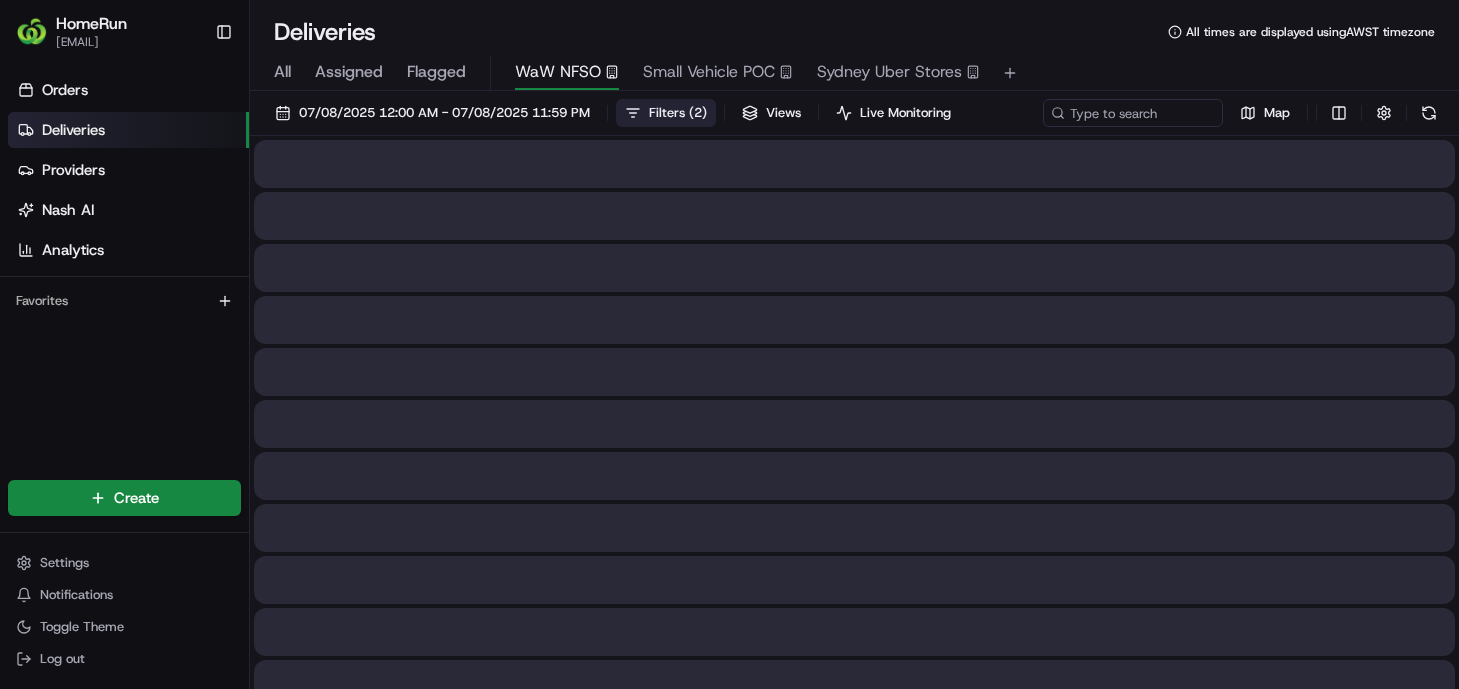 click on "Filters ( 2 )" at bounding box center (666, 113) 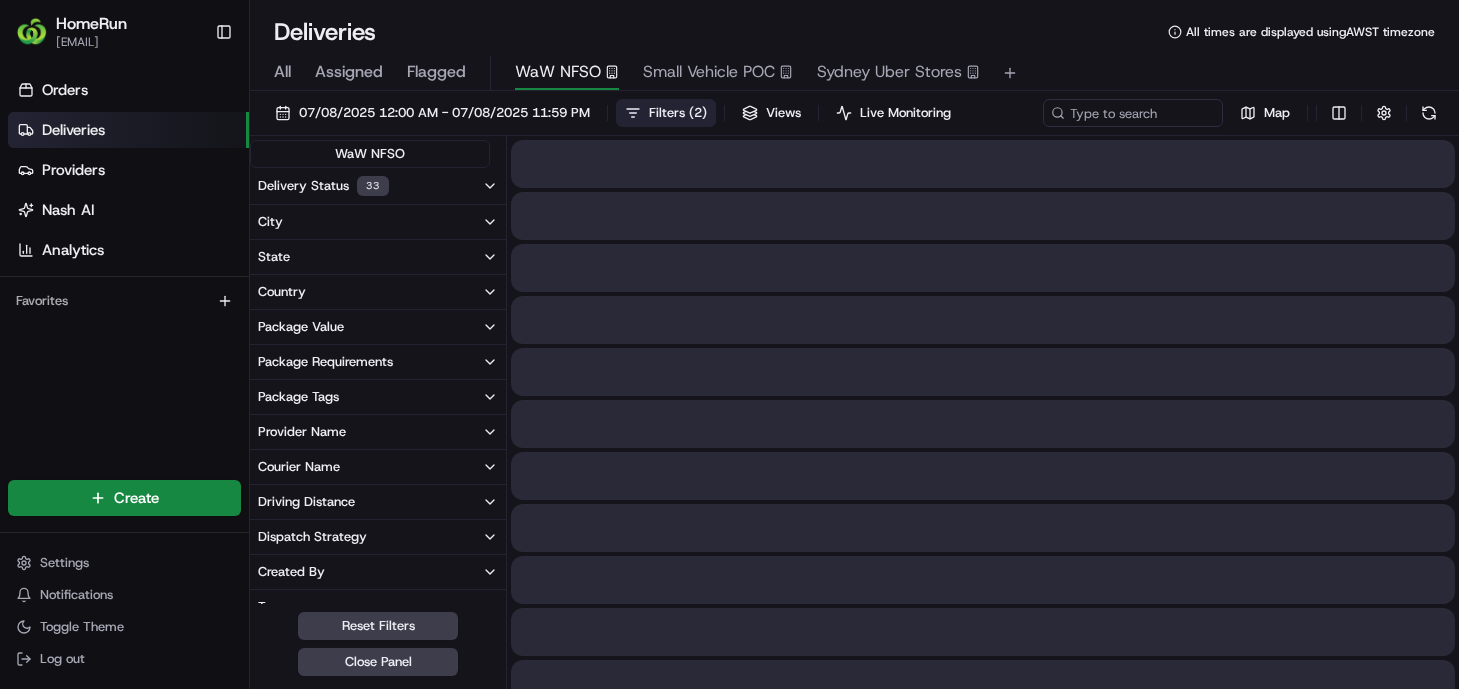 click on "Deliveries All times are displayed using  AWST   timezone" at bounding box center [854, 32] 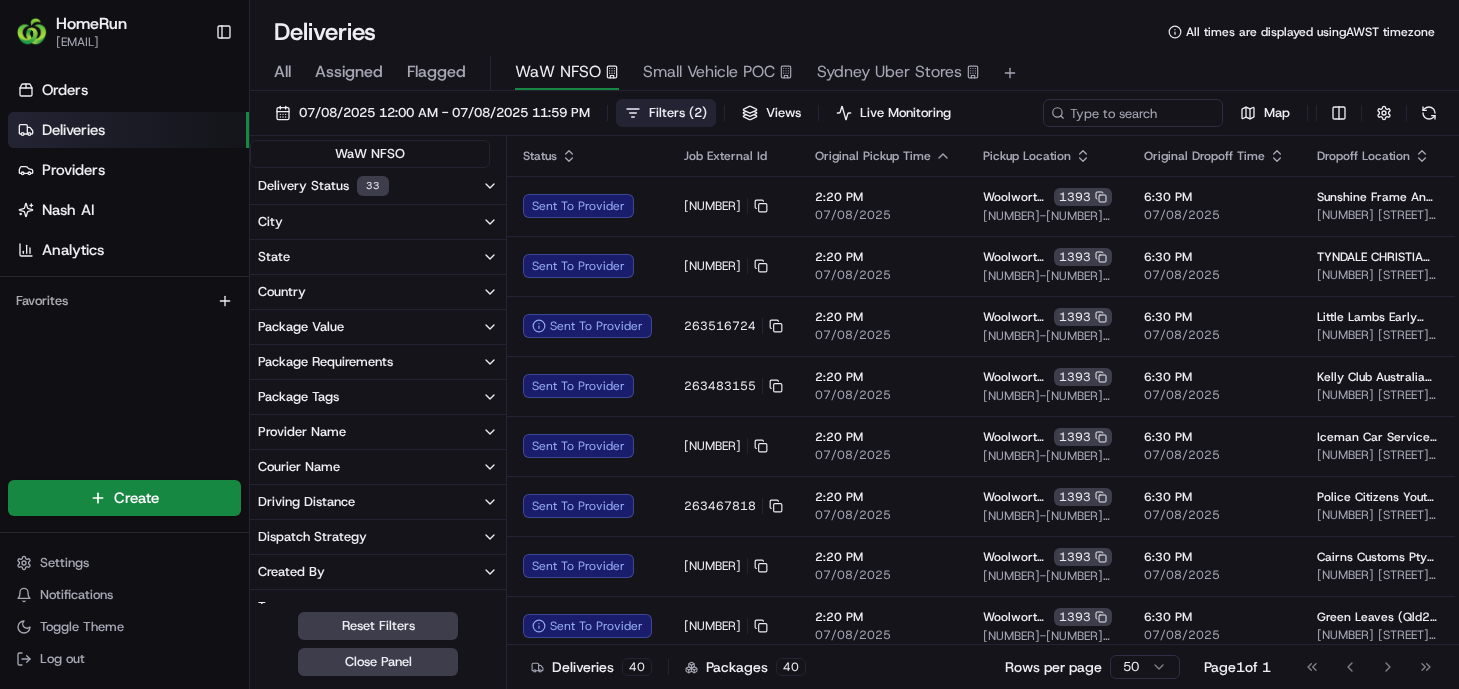 click on "07/08/2025 12:00 AM - 07/08/2025 11:59 PM Filters ( 2 ) Views Live Monitoring Map" at bounding box center (854, 117) 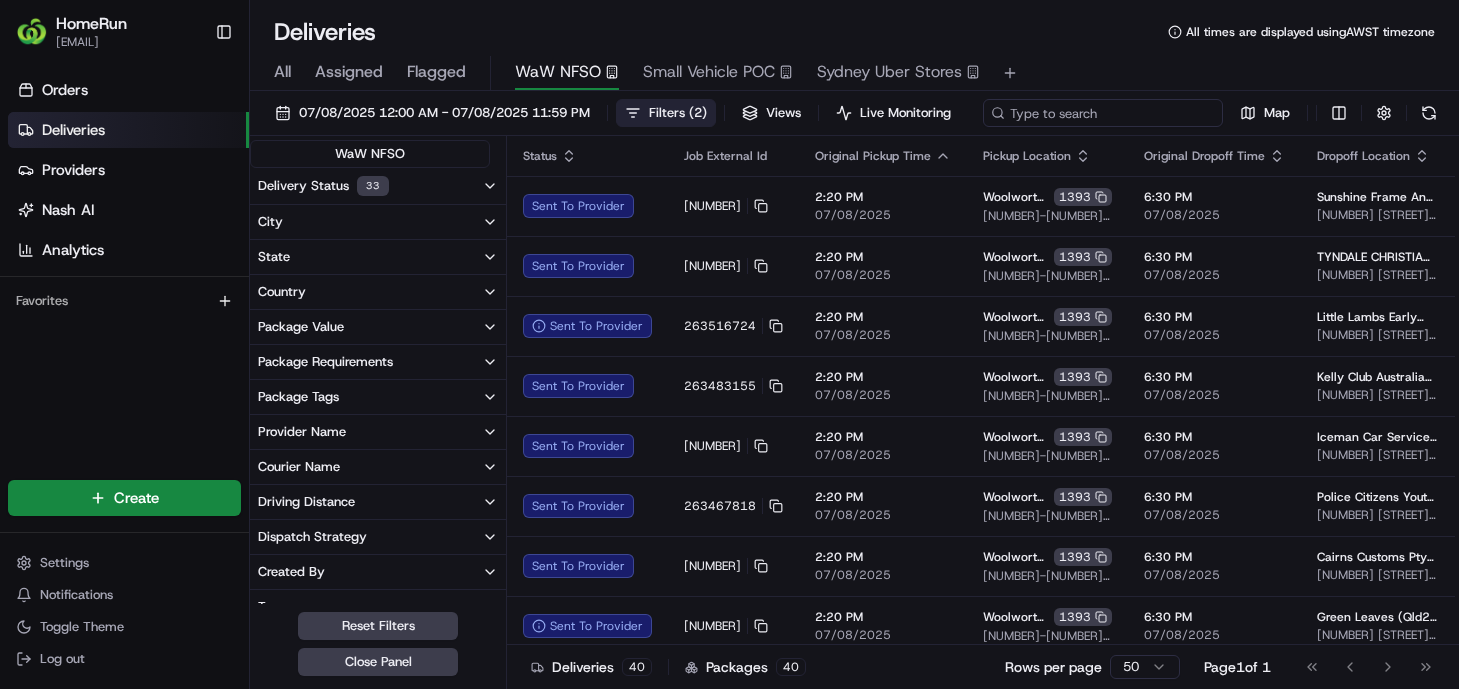 click at bounding box center (1103, 113) 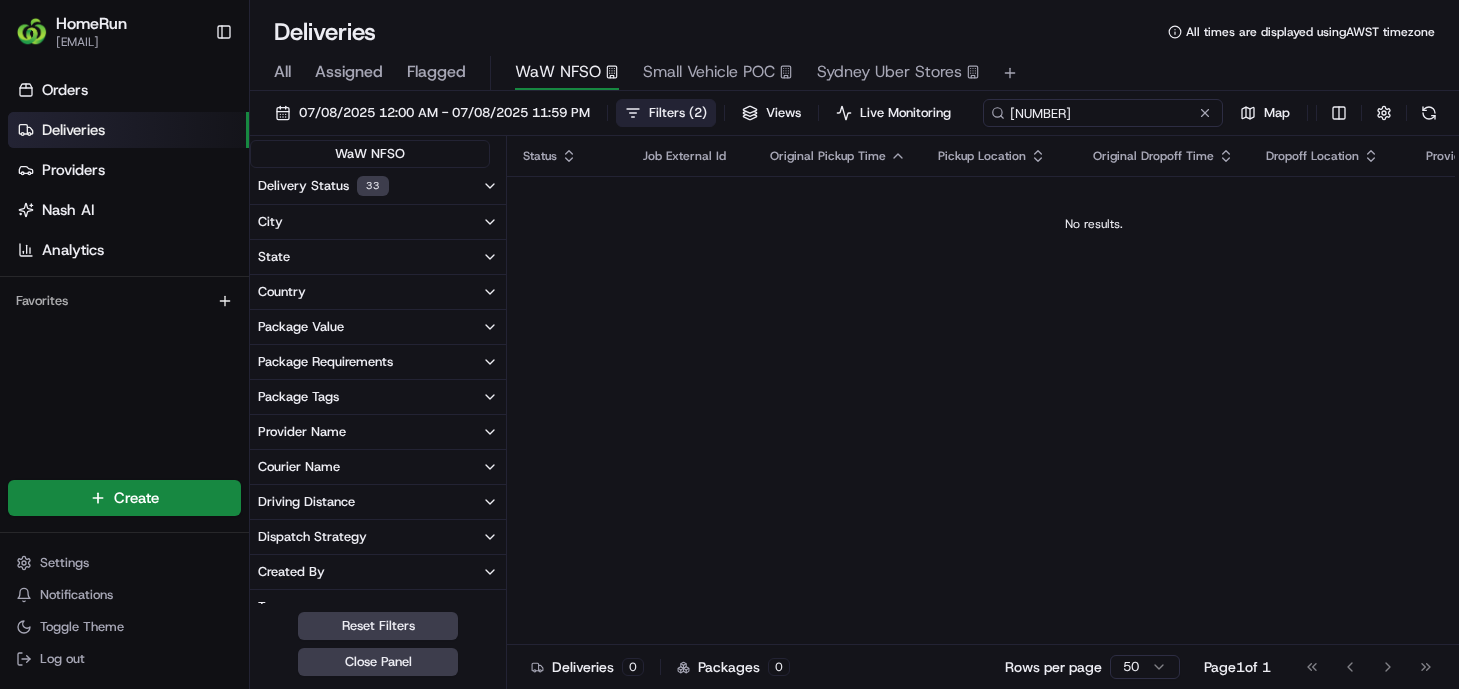 type on "754543940" 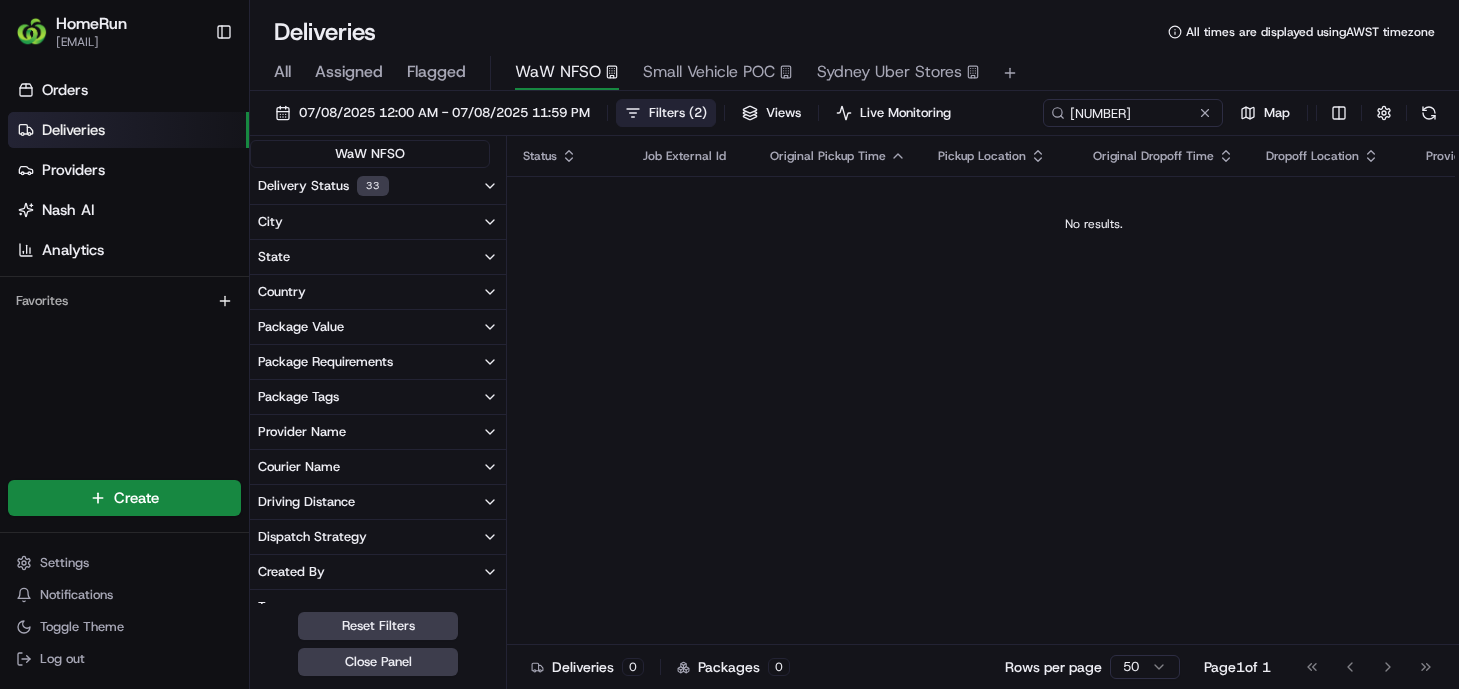 click on "All Assigned Flagged WaW NFSO Small Vehicle POC Sydney Uber Stores" at bounding box center [854, 73] 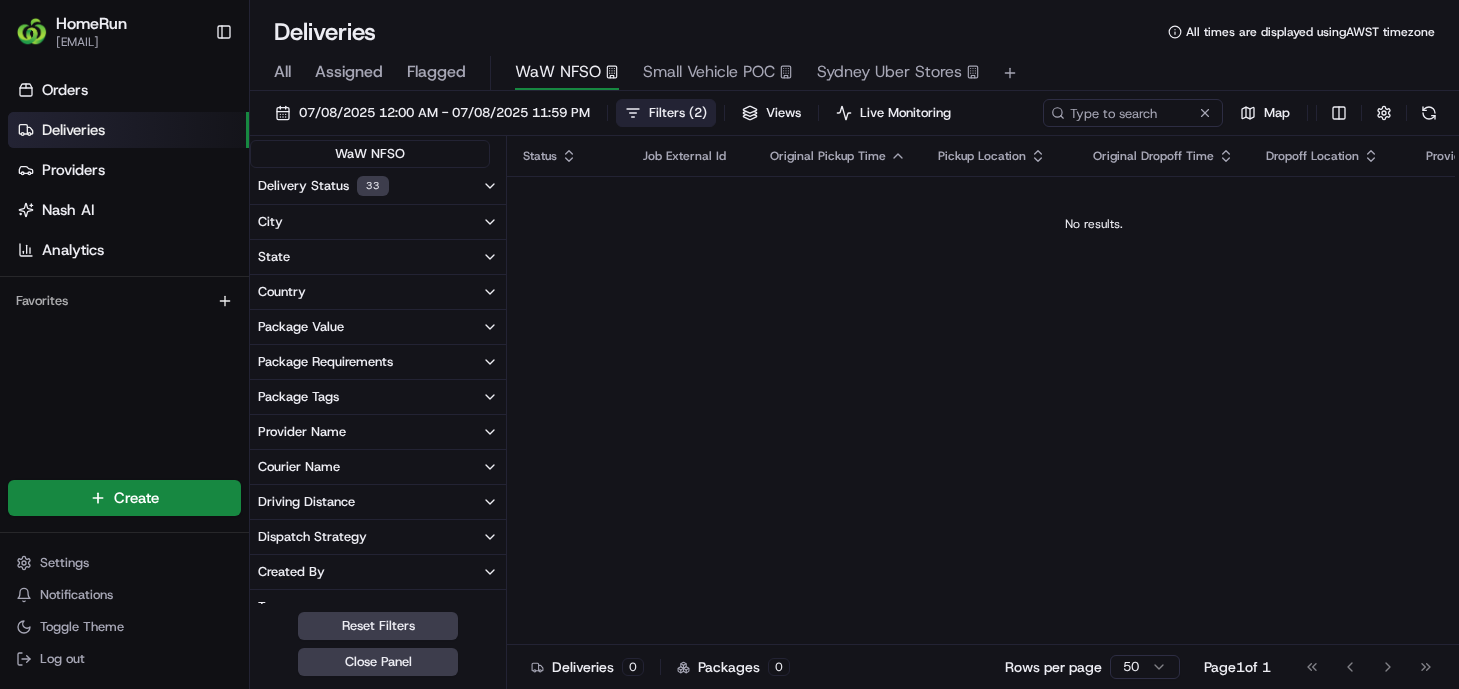 click on "All" at bounding box center [282, 72] 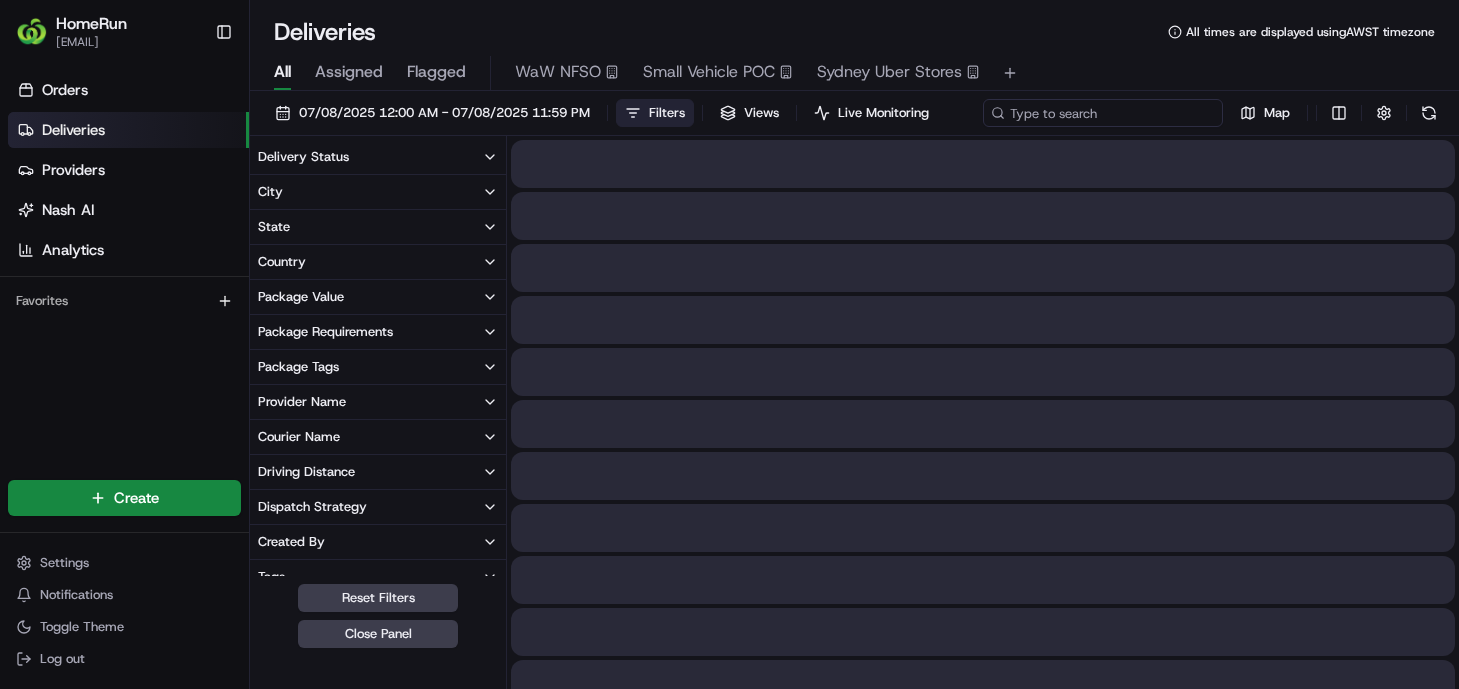 click at bounding box center (1103, 113) 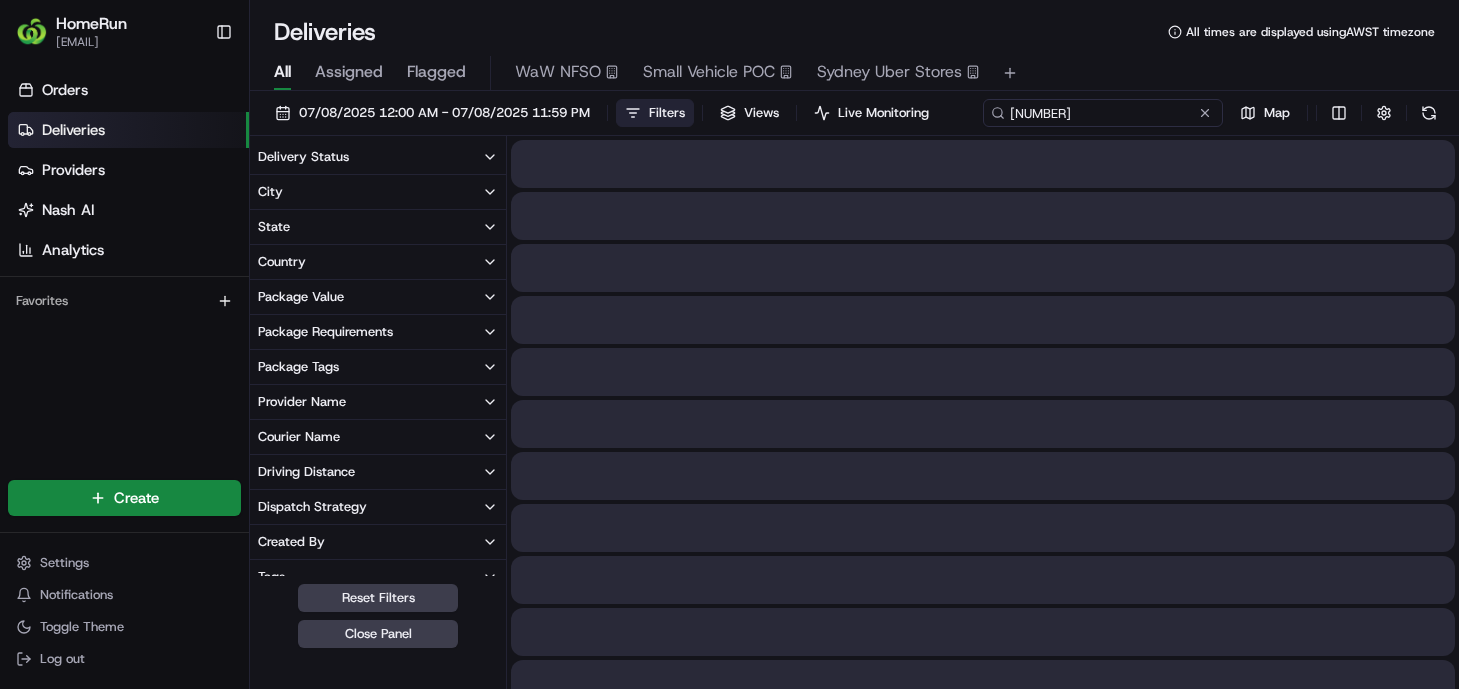 type on "754543940" 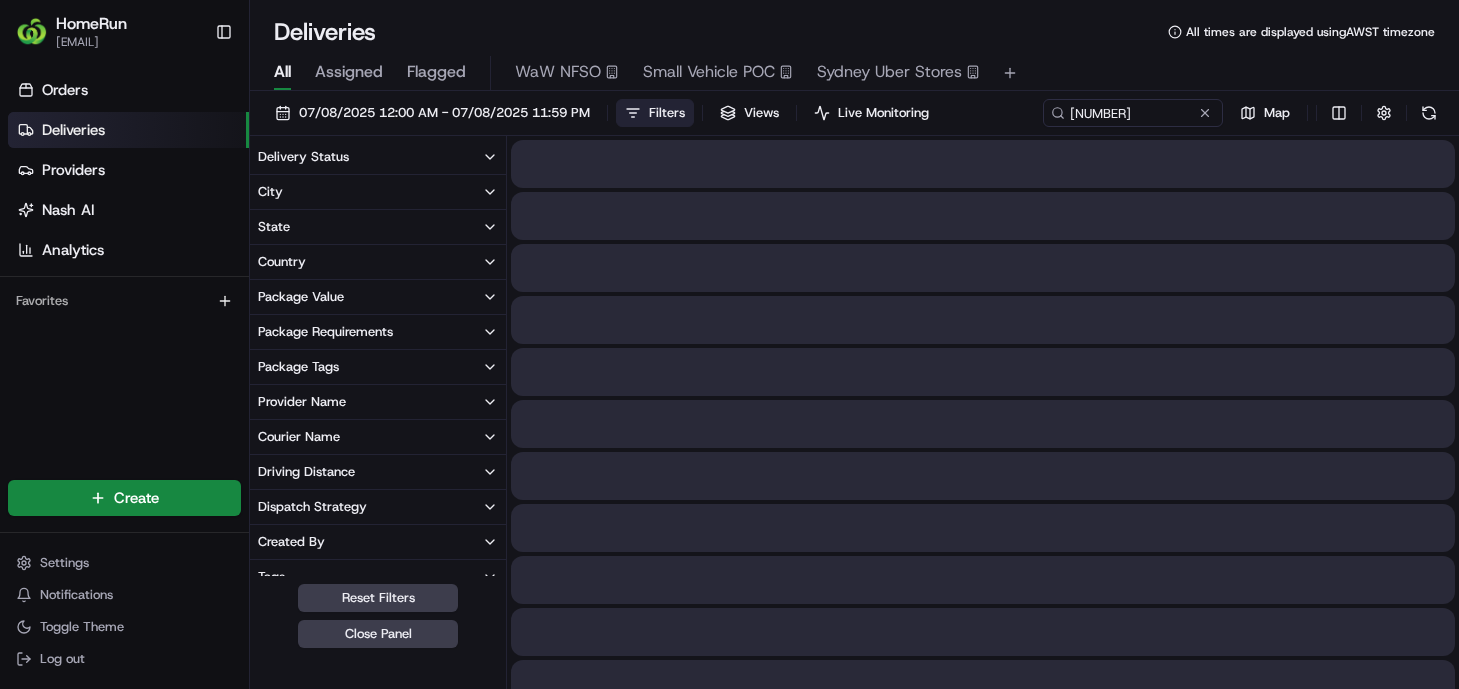 click on "Filters" at bounding box center (667, 113) 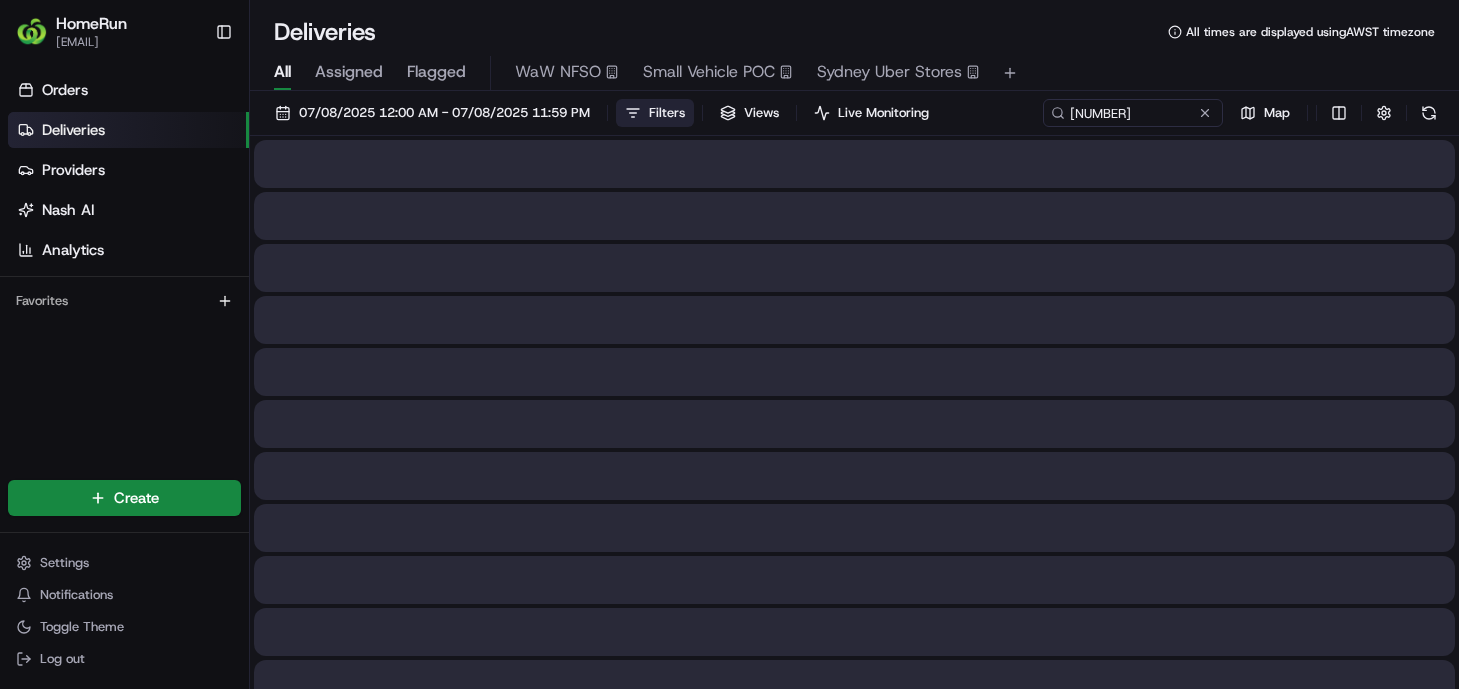 click on "Filters" at bounding box center (667, 113) 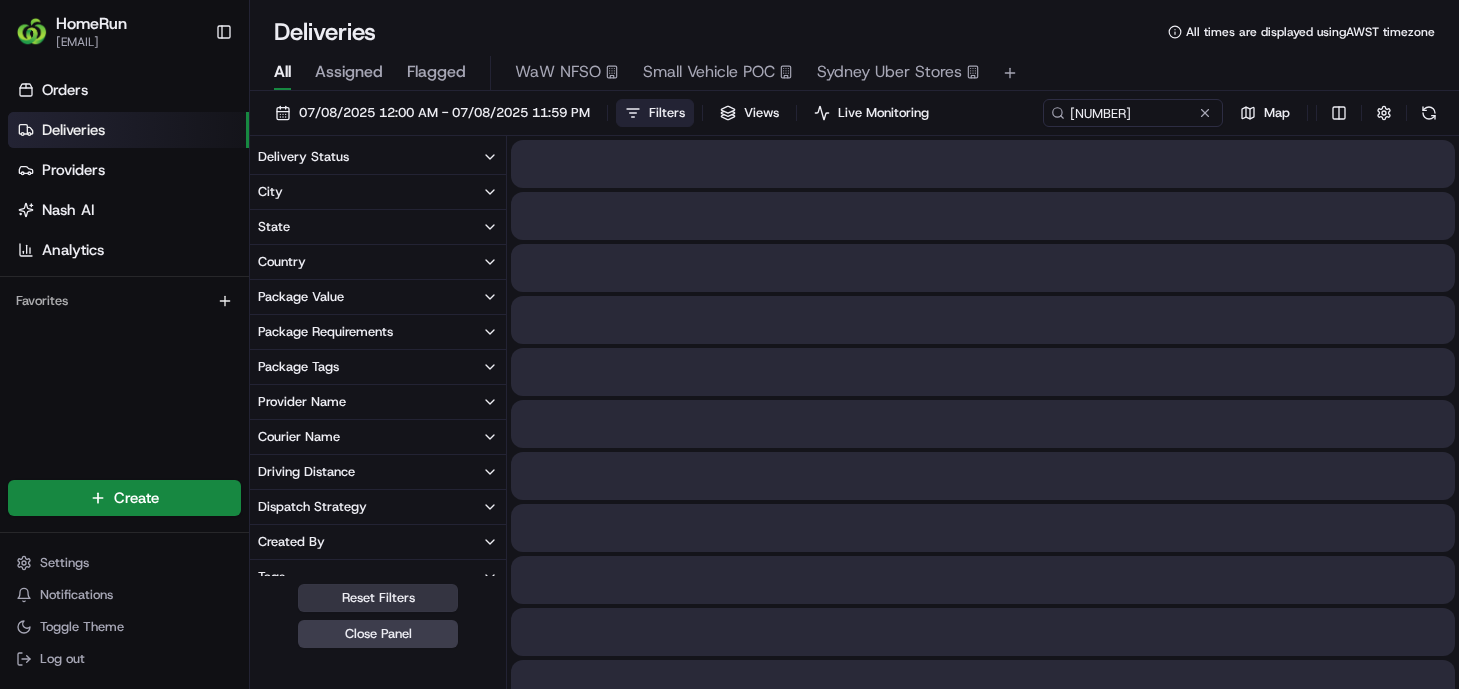 click on "Reset Filters" at bounding box center (378, 598) 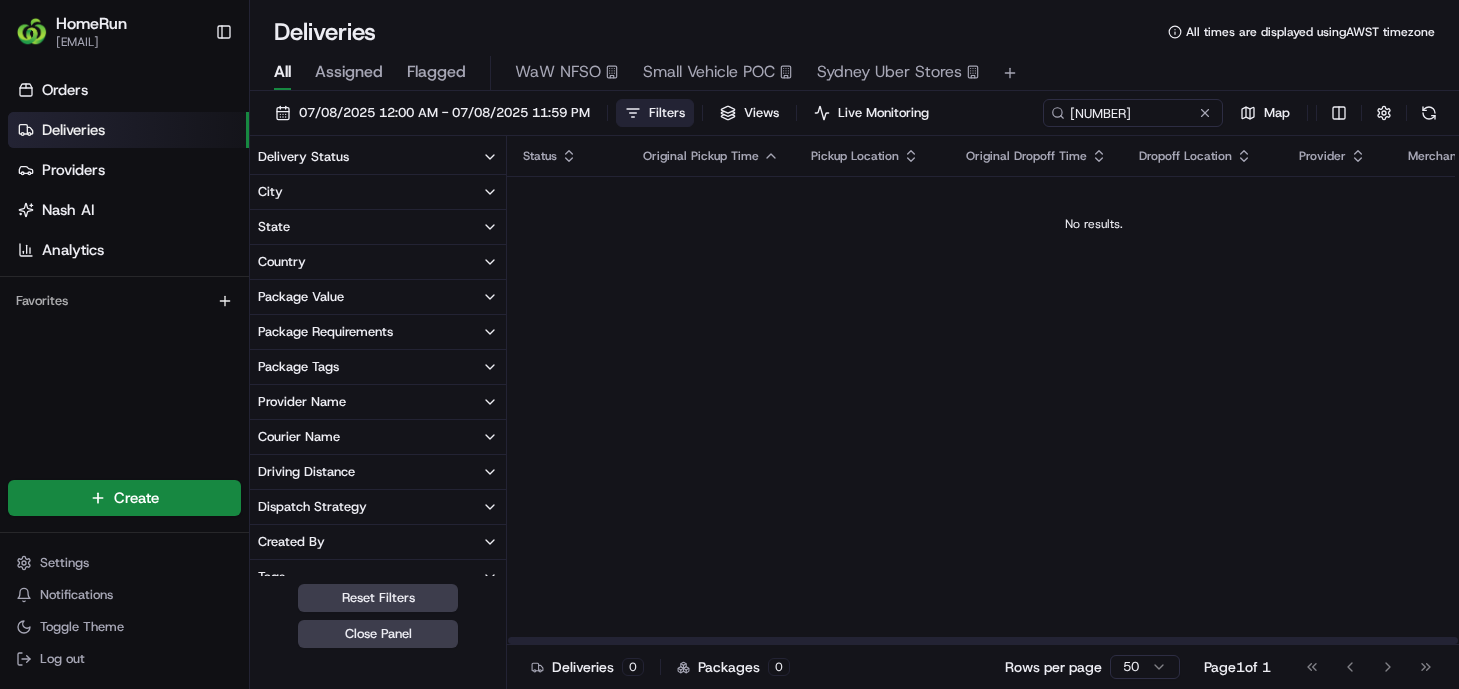 click on "No results." at bounding box center [1094, 224] 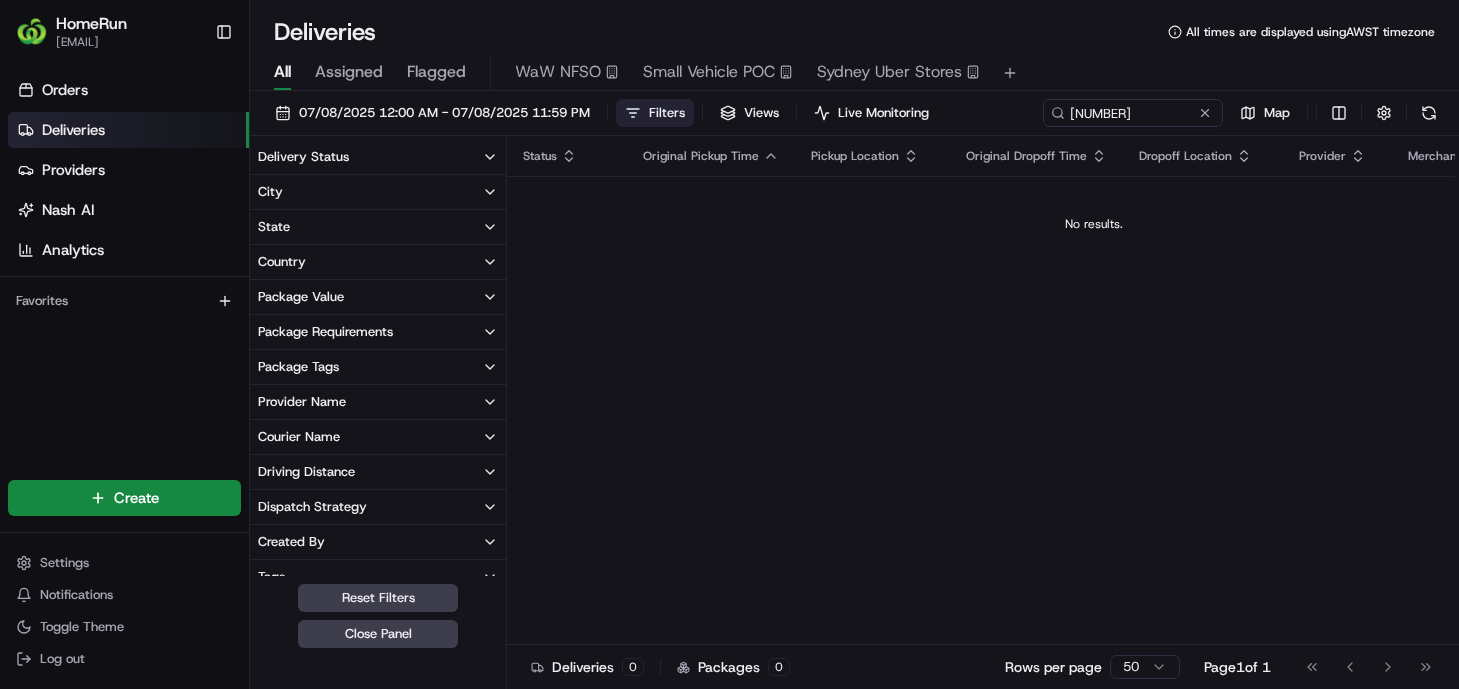 type 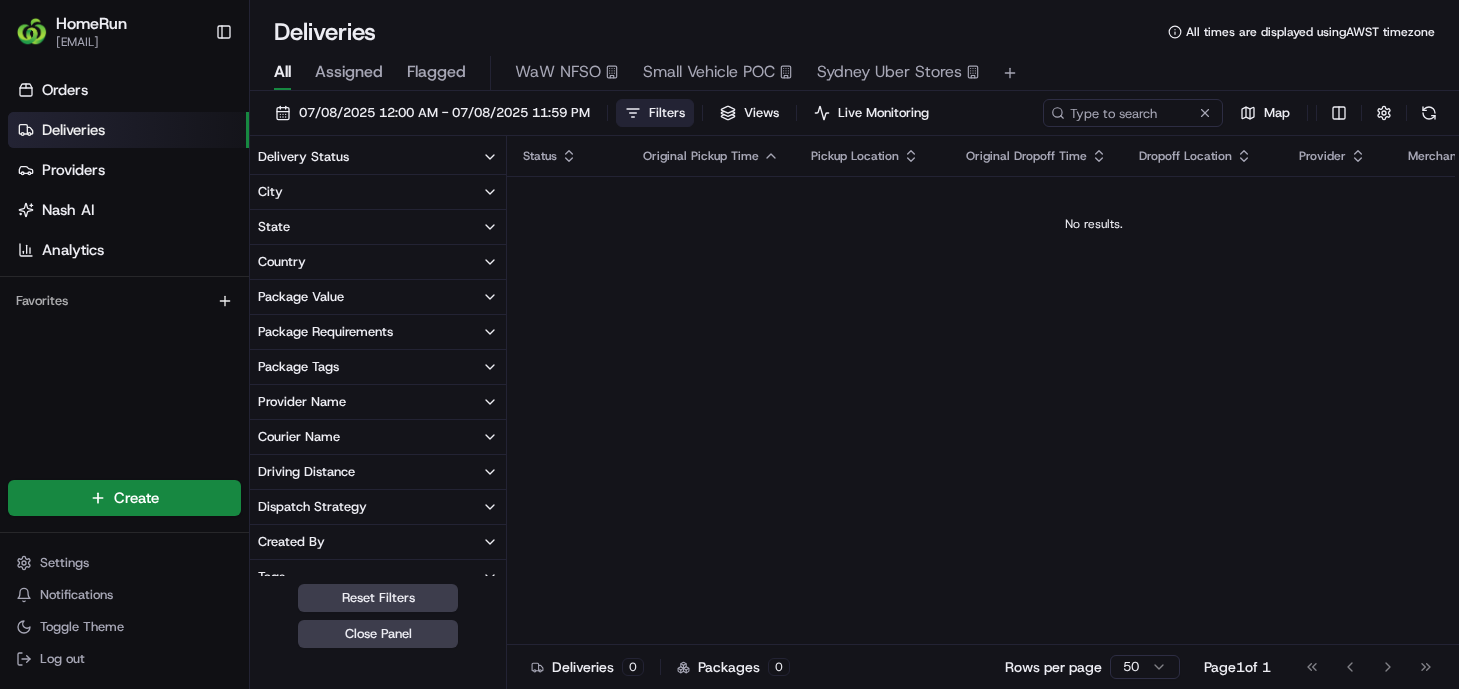 click on "Assigned" at bounding box center (349, 72) 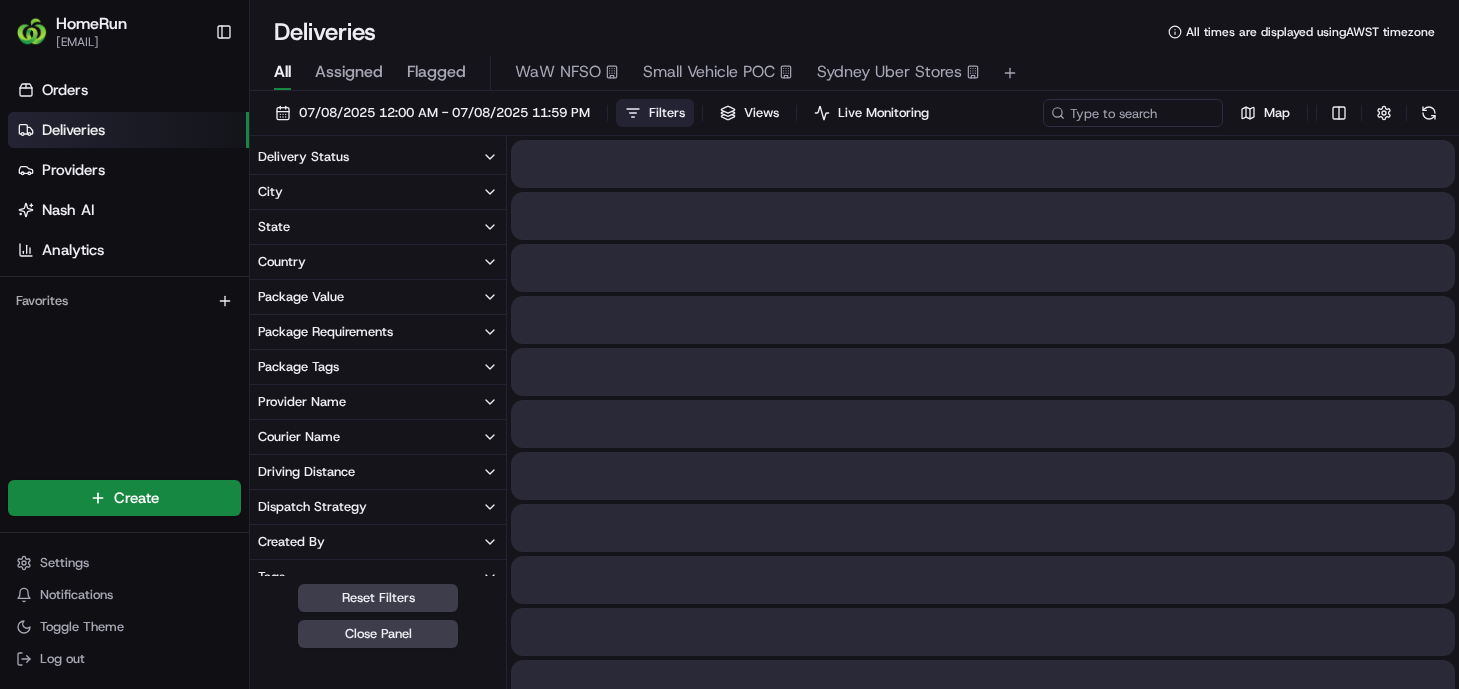 click on "All" at bounding box center (282, 72) 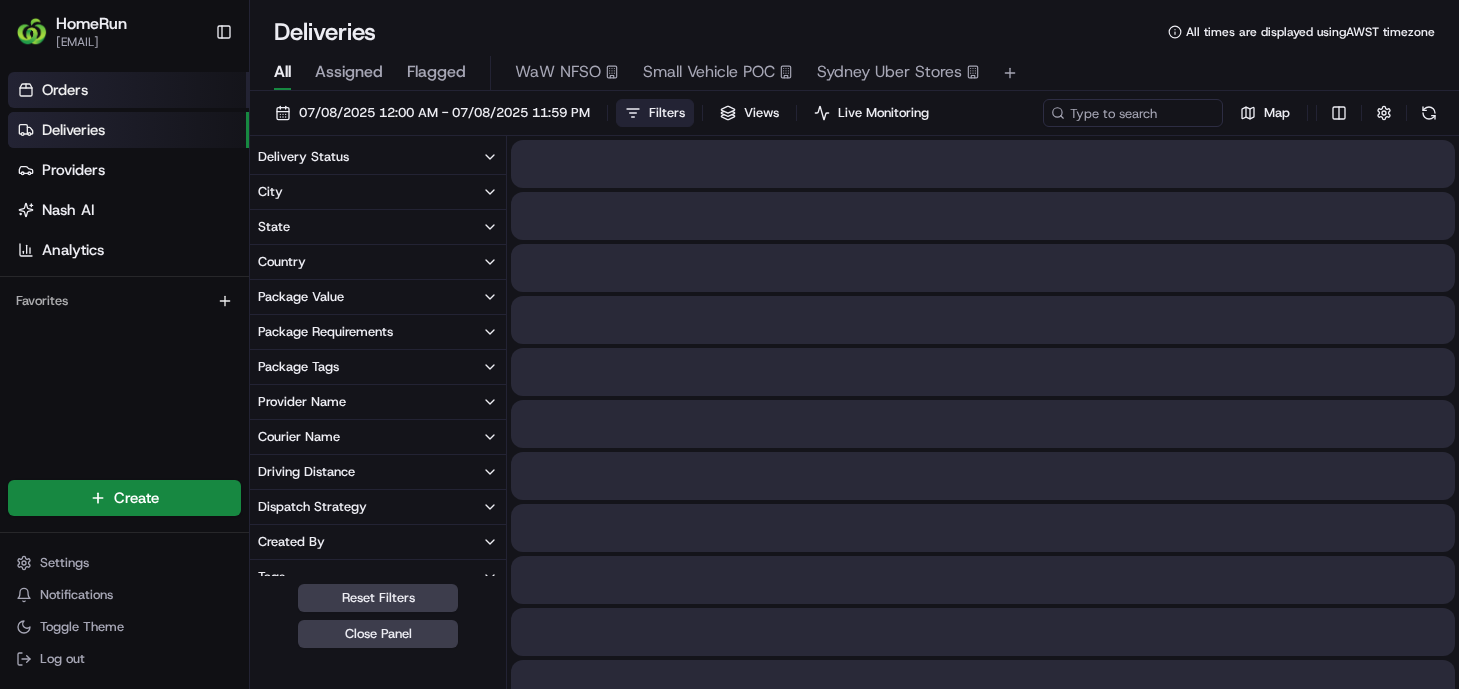 click on "Orders" at bounding box center [128, 90] 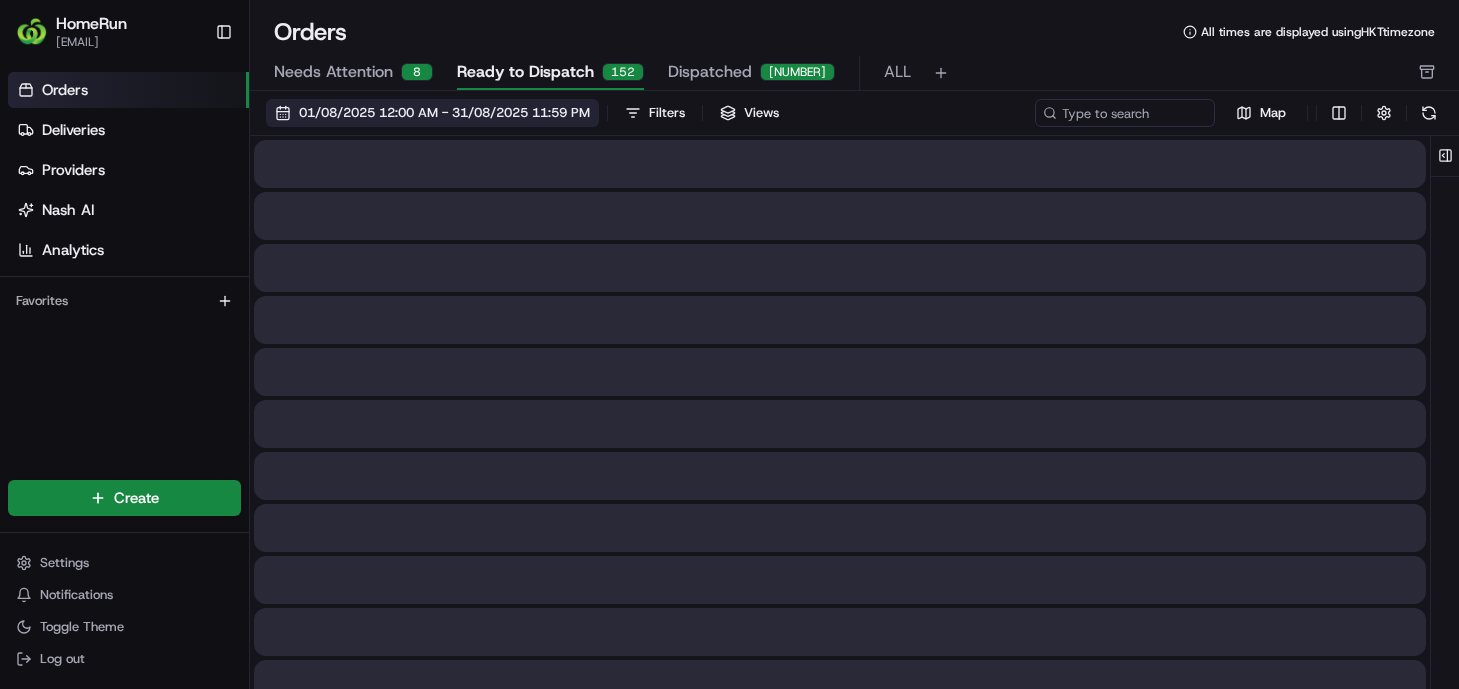 click on "01/08/2025 12:00 AM - 31/08/2025 11:59 PM" at bounding box center (444, 113) 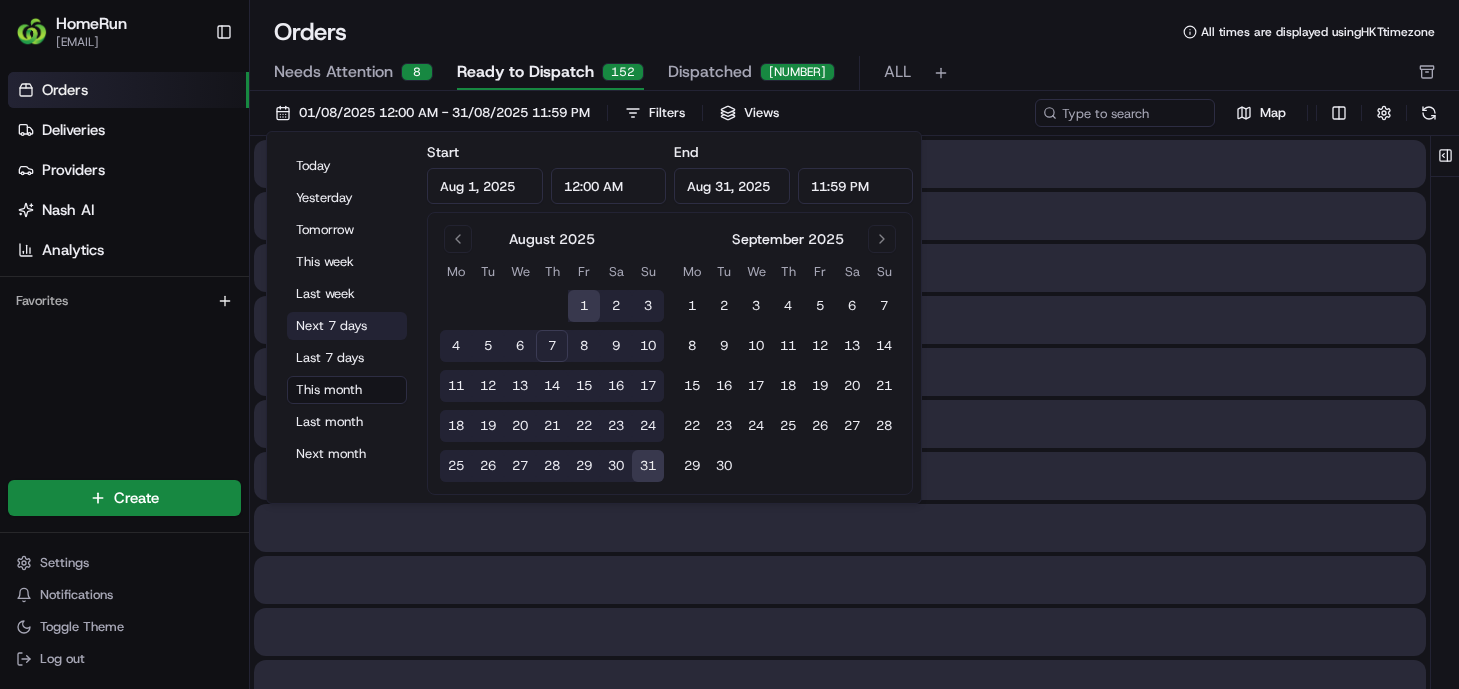 click on "Next 7 days" at bounding box center [347, 326] 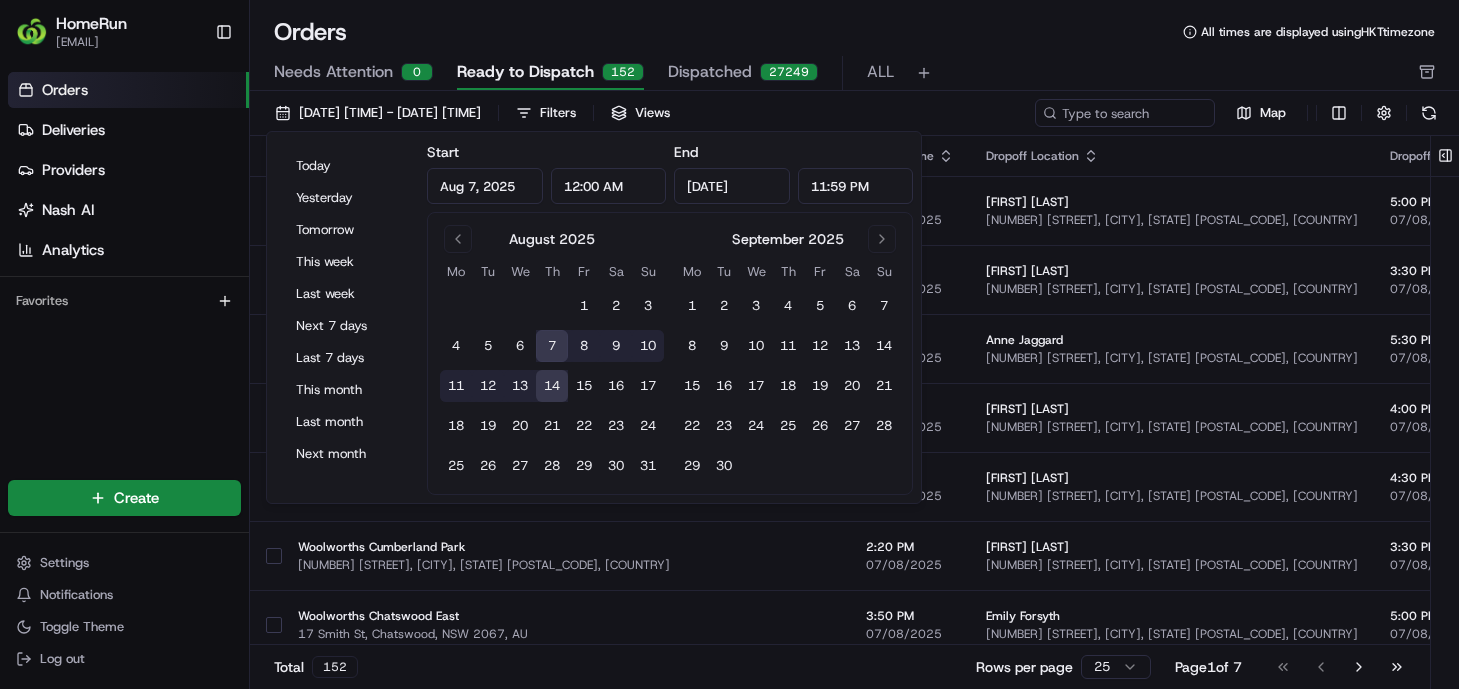 click on "Needs Attention 0 Ready to Dispatch 152 Dispatched 27249 ALL" at bounding box center (840, 73) 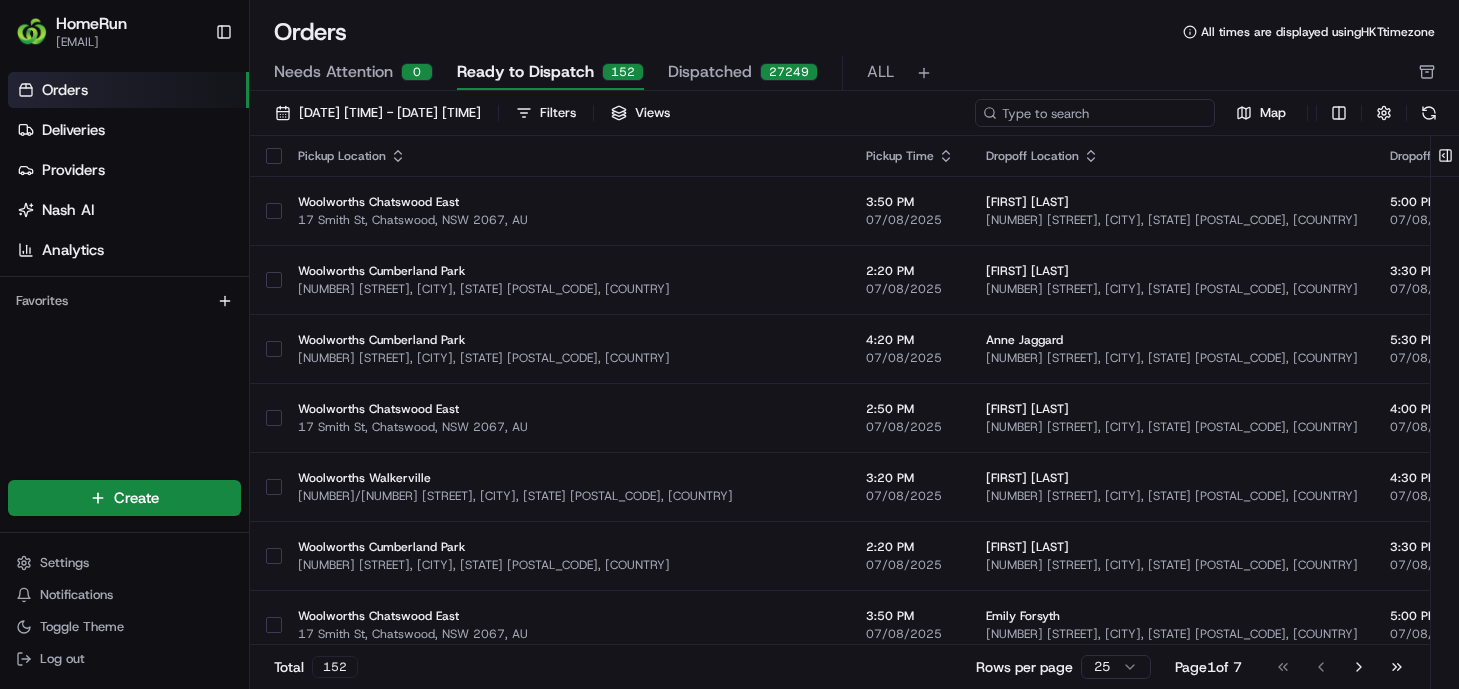 click at bounding box center [1095, 113] 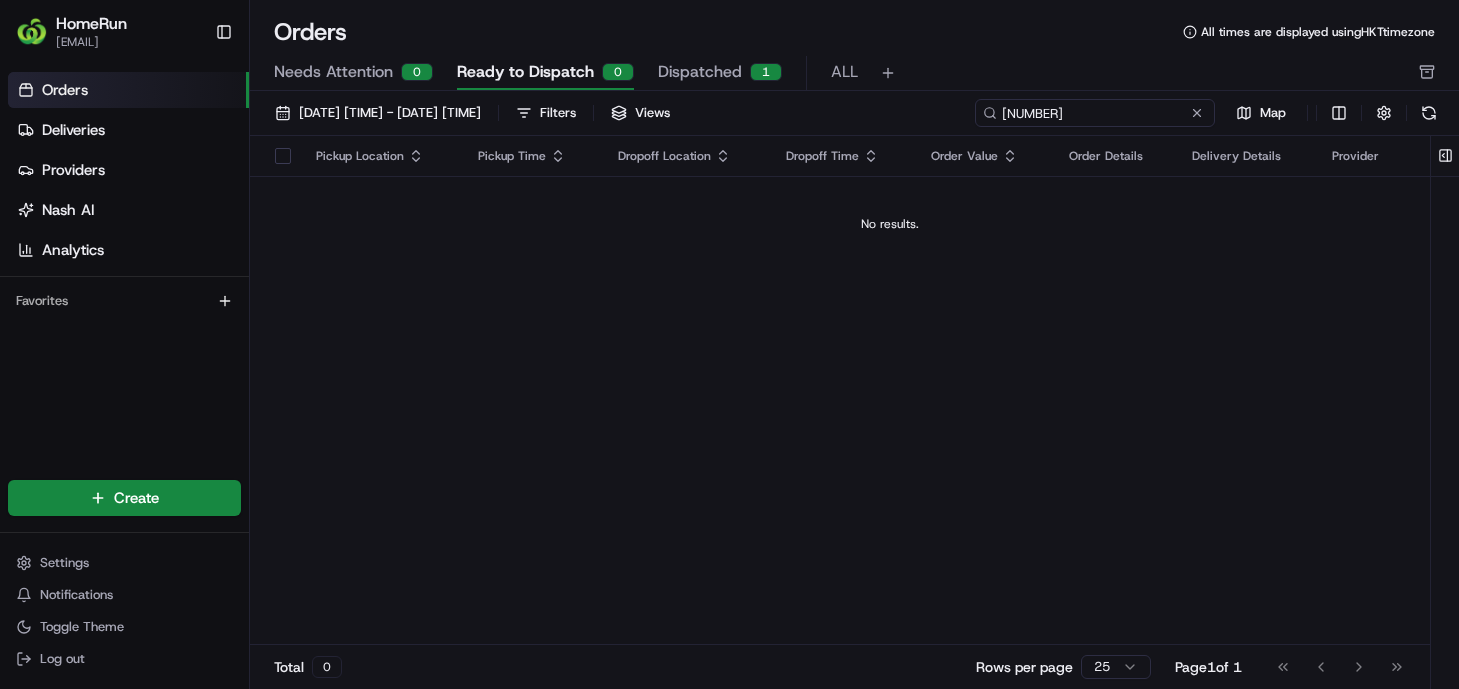 type on "754543940" 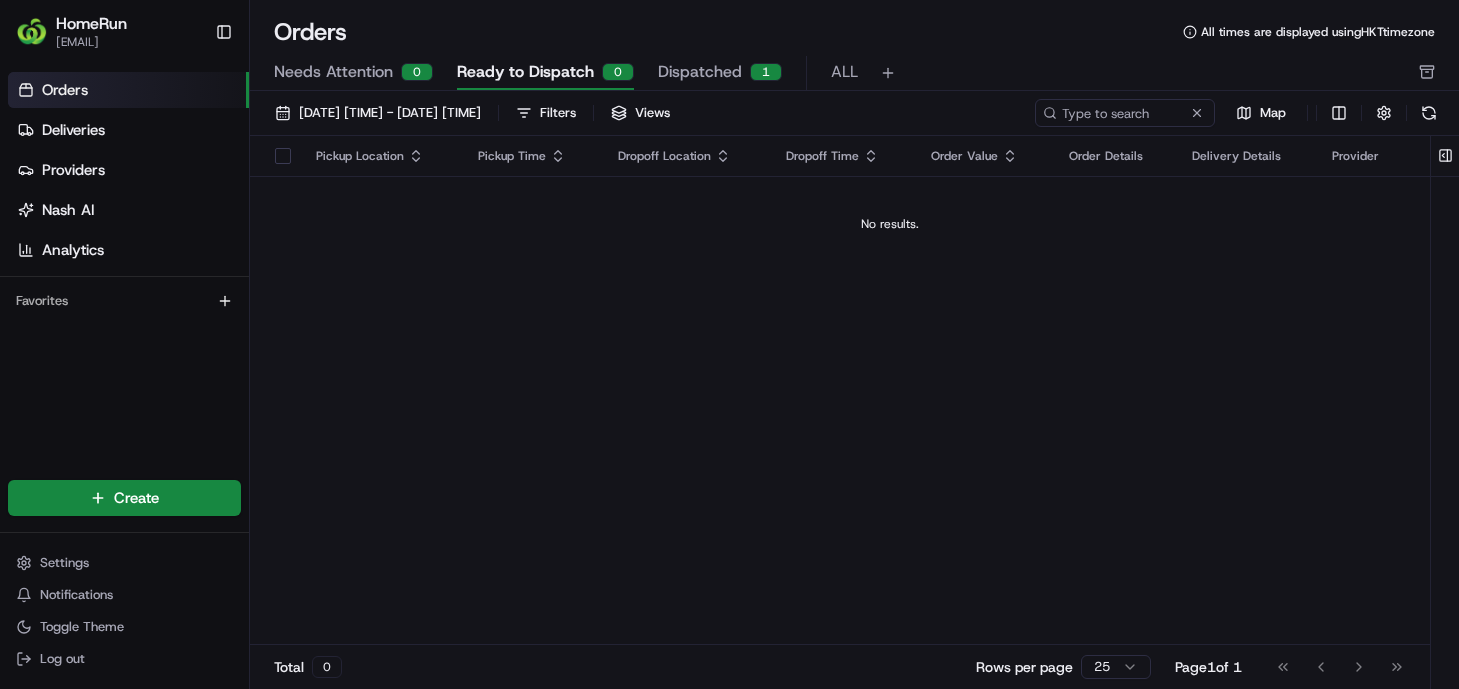 click on "Dispatched" at bounding box center (700, 72) 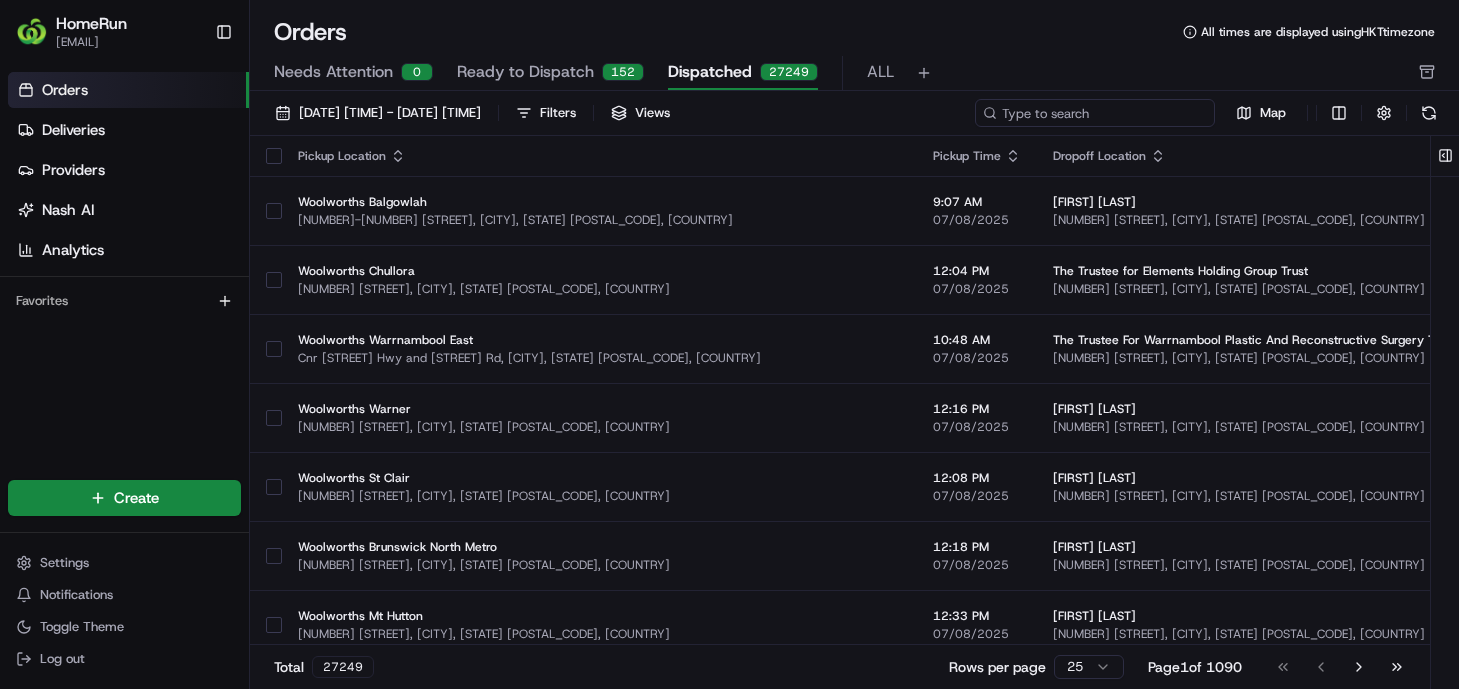 click at bounding box center [1095, 113] 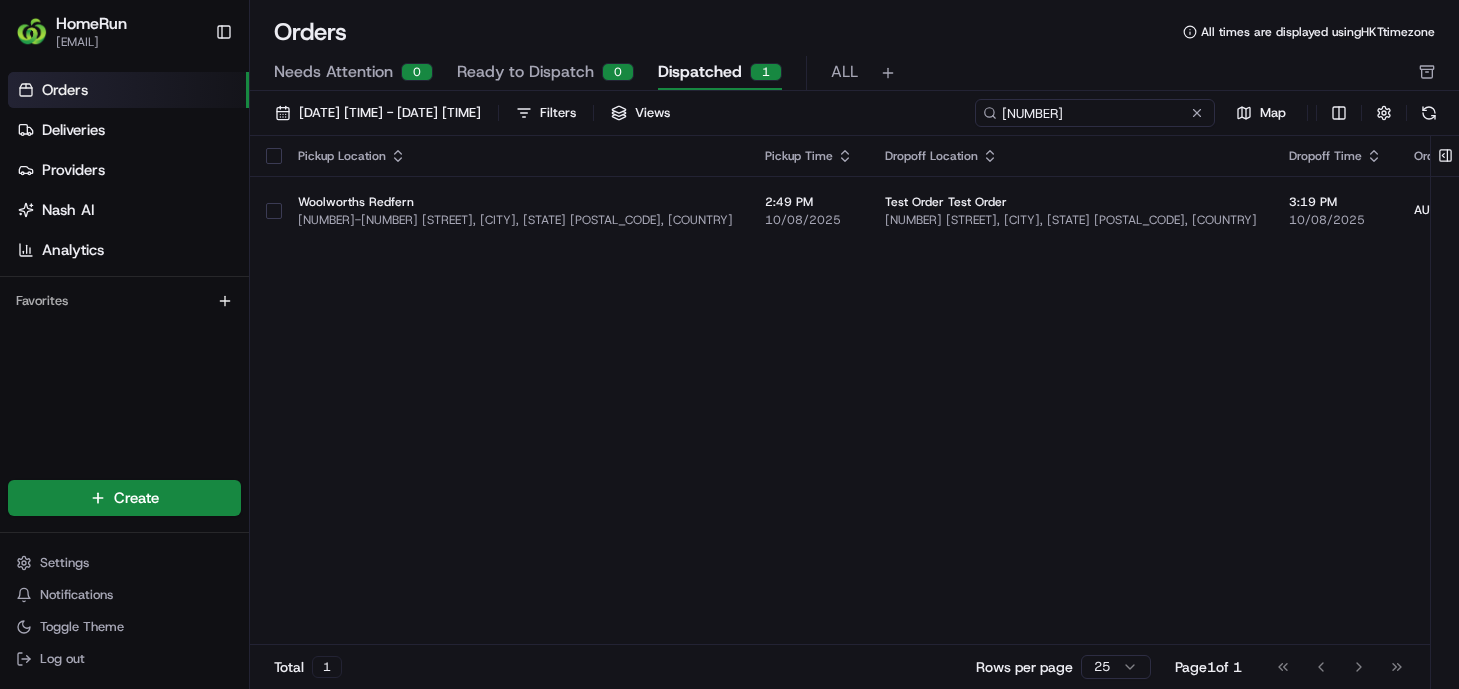 type on "754543940" 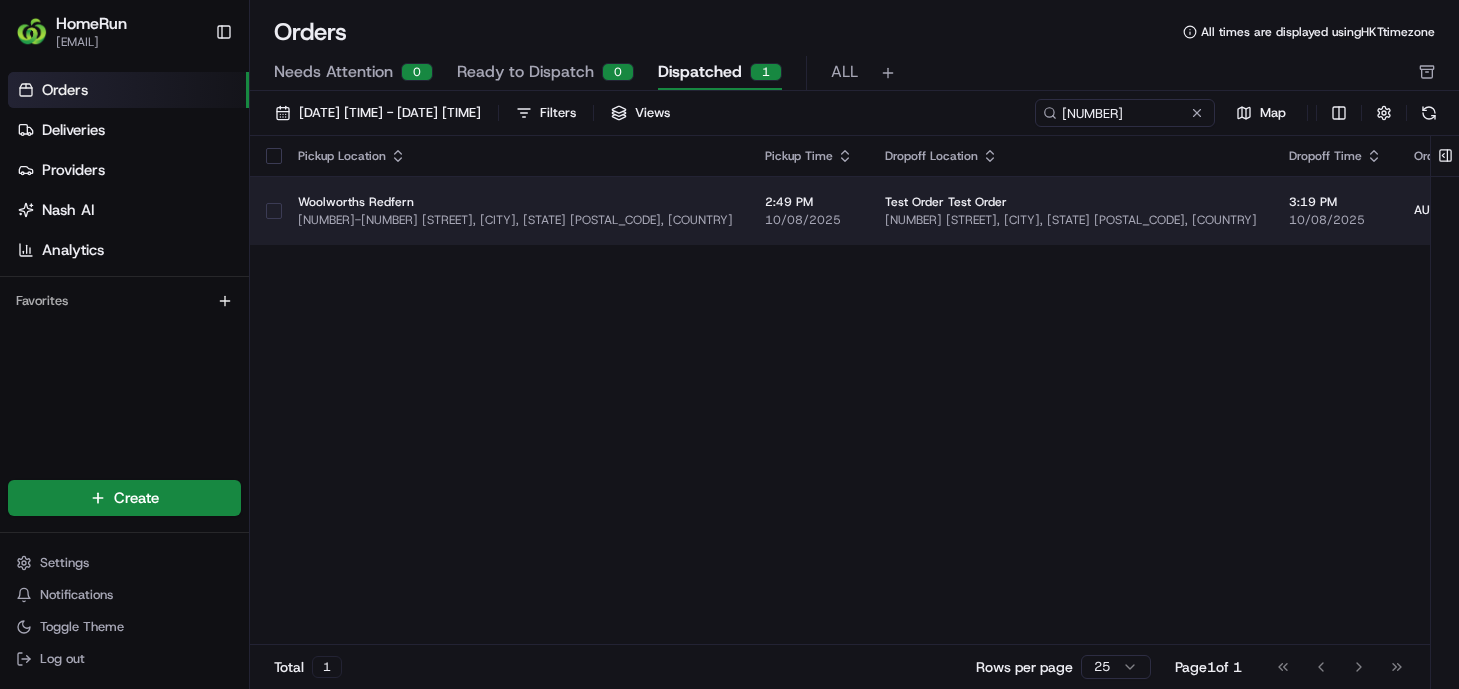 click on "View Job" at bounding box center [1725, 211] 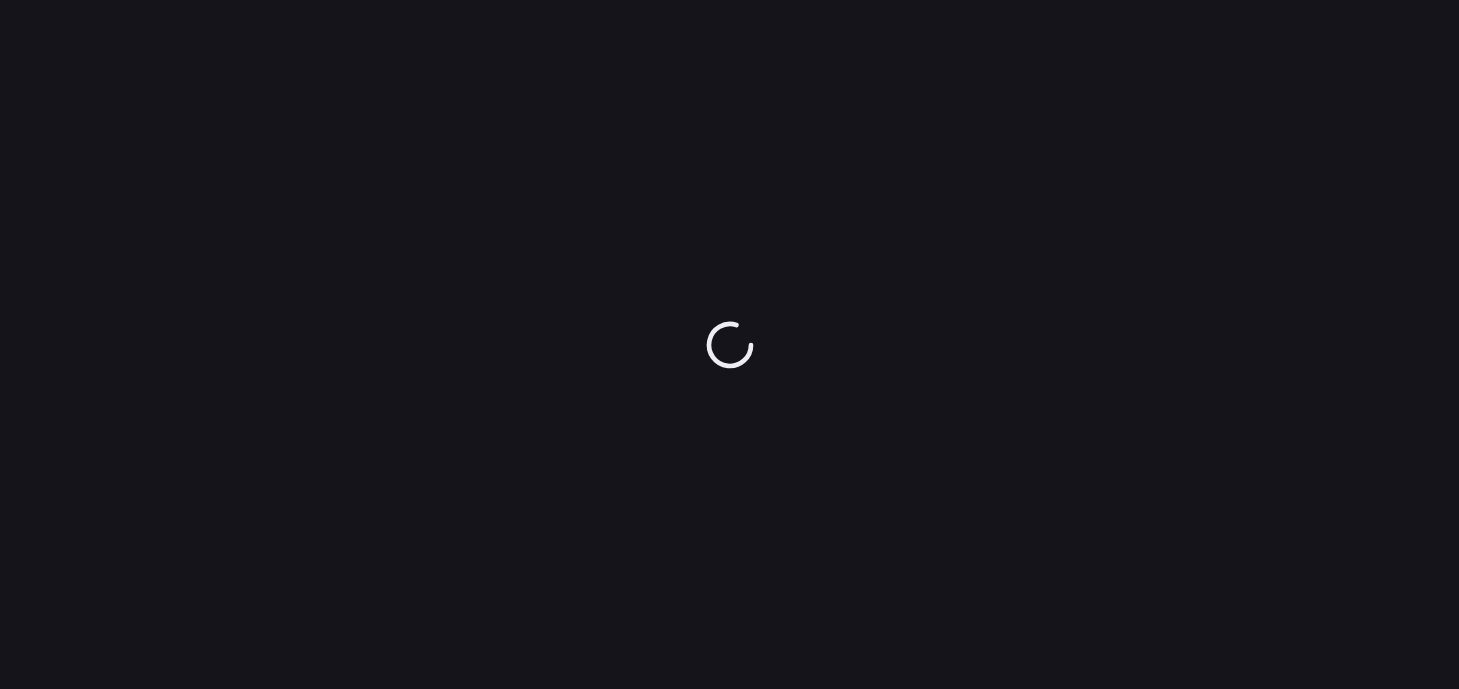 scroll, scrollTop: 0, scrollLeft: 0, axis: both 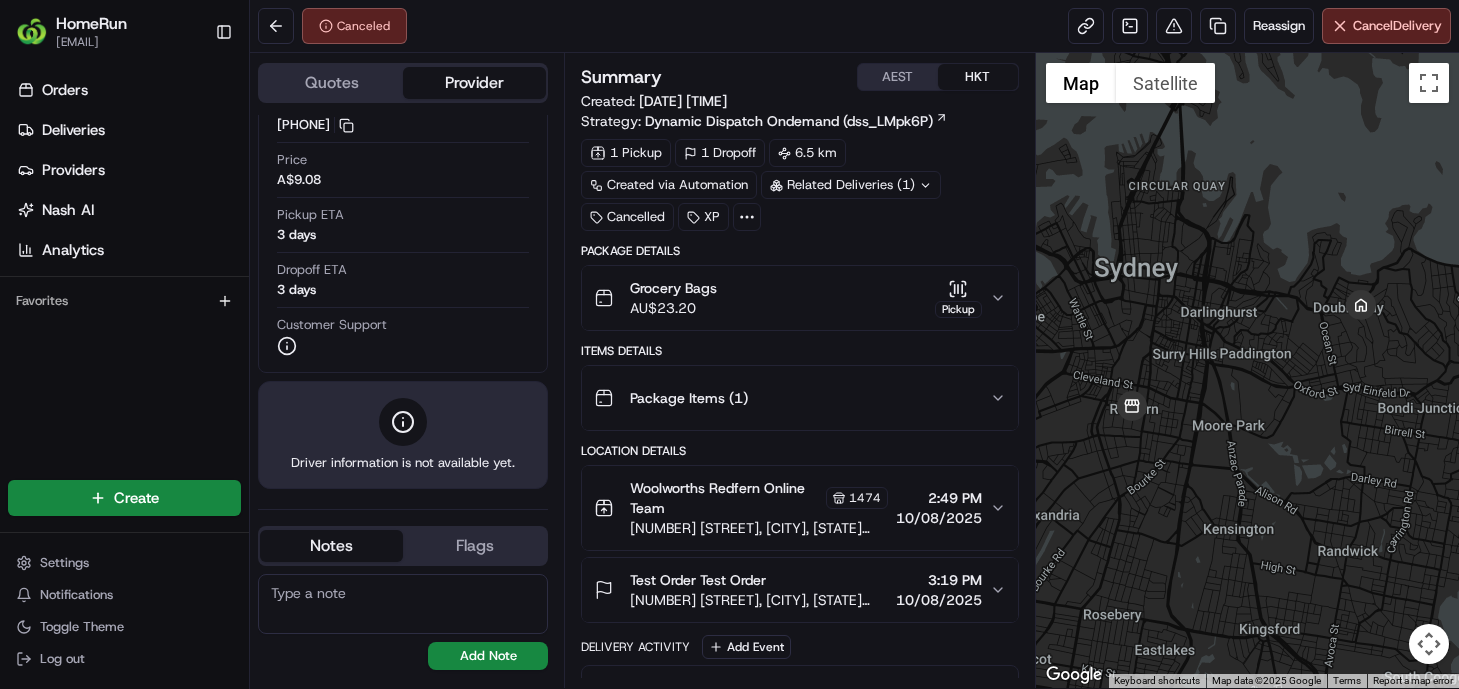 click on "[DATE] [TIME]" at bounding box center [683, 101] 